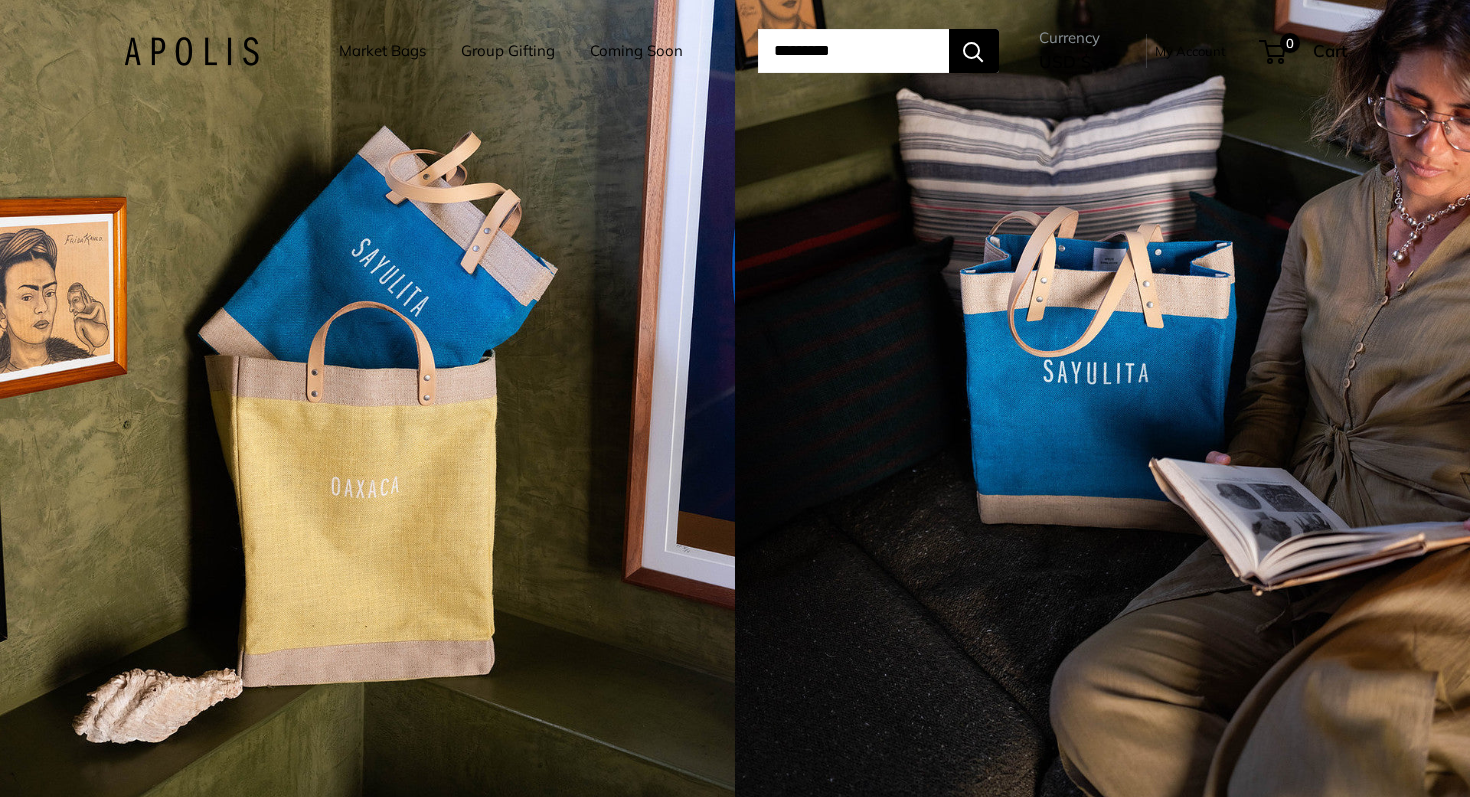 scroll, scrollTop: 0, scrollLeft: 0, axis: both 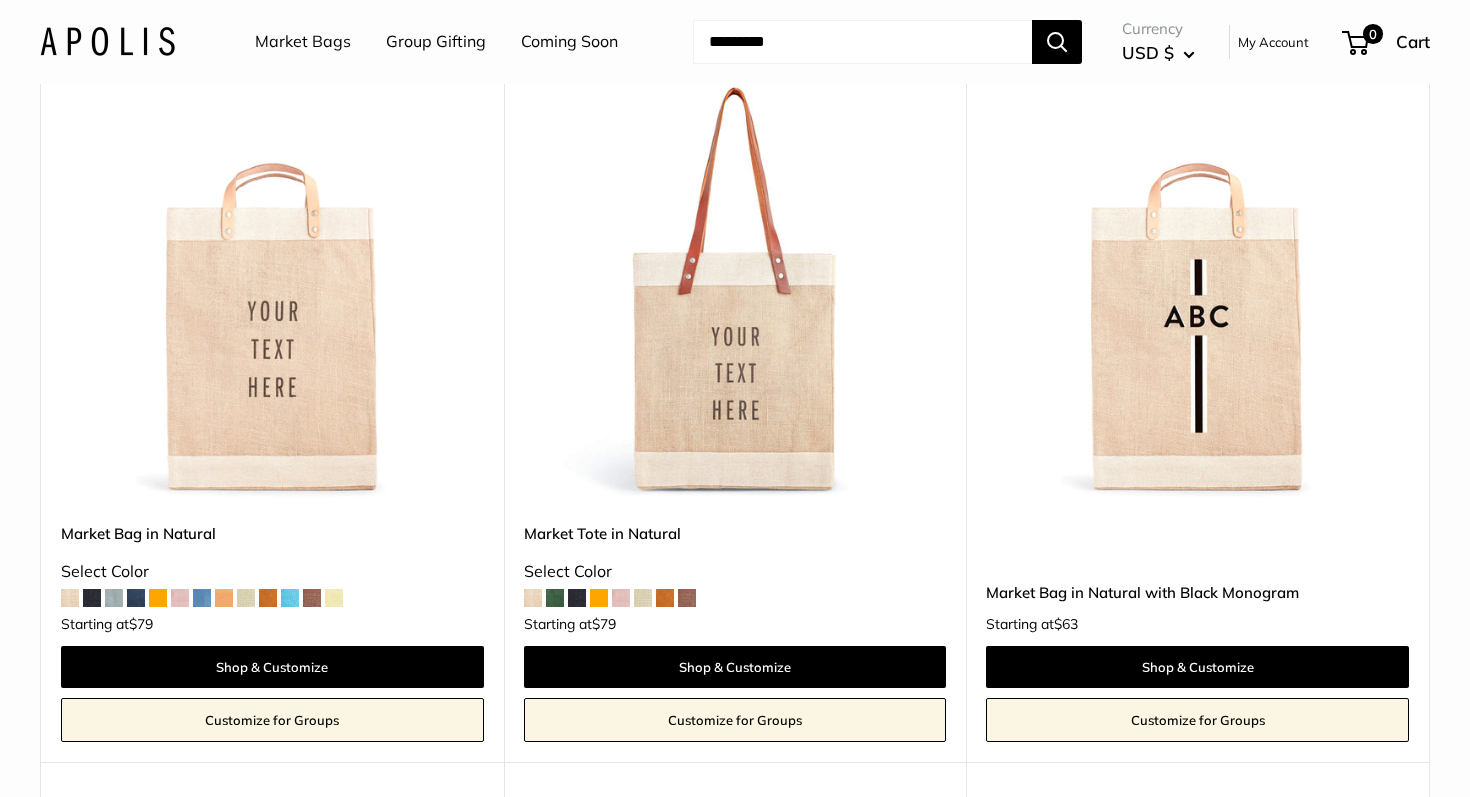 click at bounding box center [202, 598] 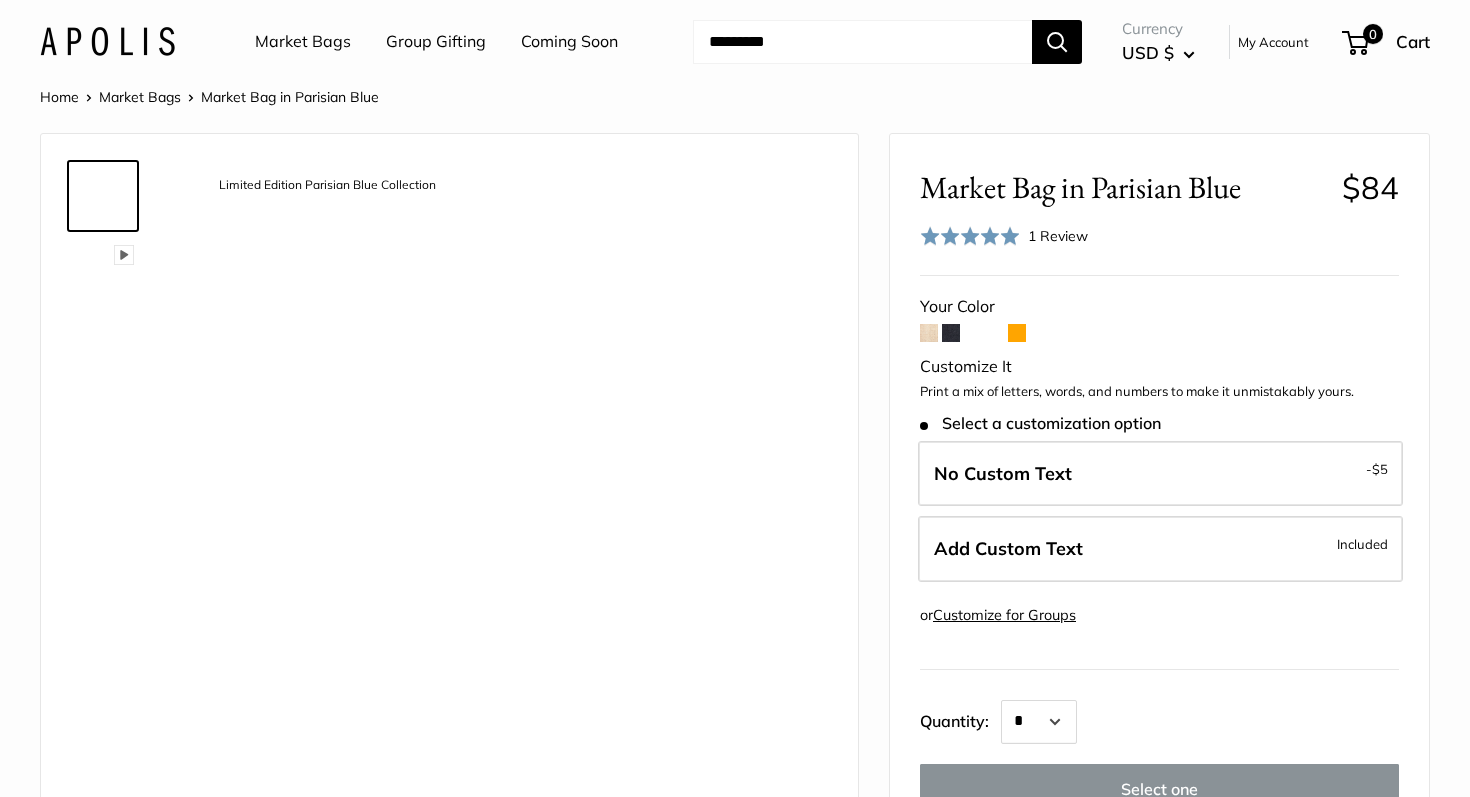 scroll, scrollTop: 0, scrollLeft: 0, axis: both 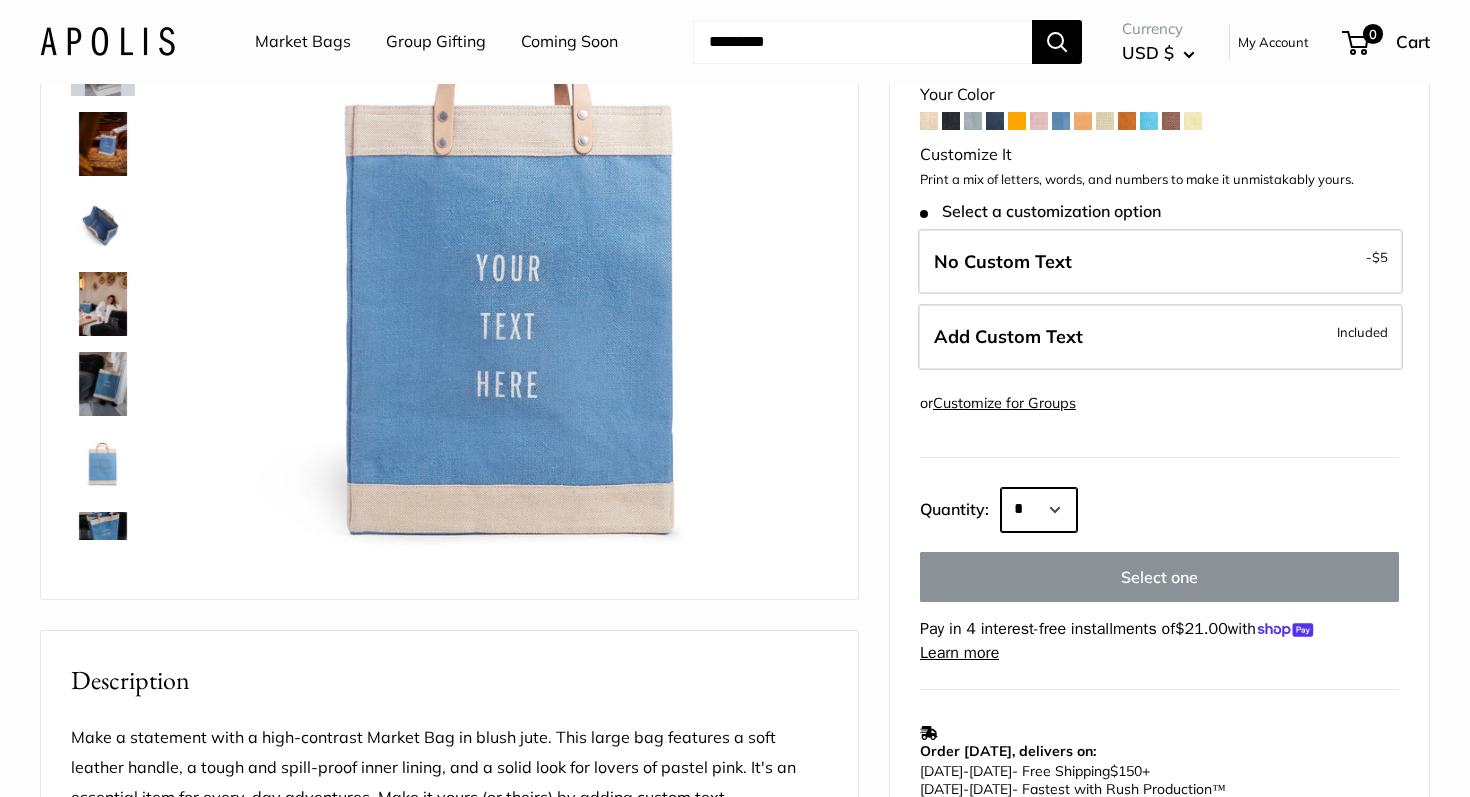 click on "* * * * * * * * * *** *** *** *** *** *** *** *** *** *** *** *** *** *** *** *** *** *** *** *** *** *** *** *** *** *** *** *** *** *** *** *** *** *** *** *** *** *** *** *** *** *** *** *** *** *** *** *** *** *** *** *** *** *** *** *** *** *** *** *** *** *** *** *** *** *** *** *** *** *** *** *** *** *** *** *** *** *** *** *** *** *** *** *** *** *** *** *** *** *** ****" at bounding box center (1039, 510) 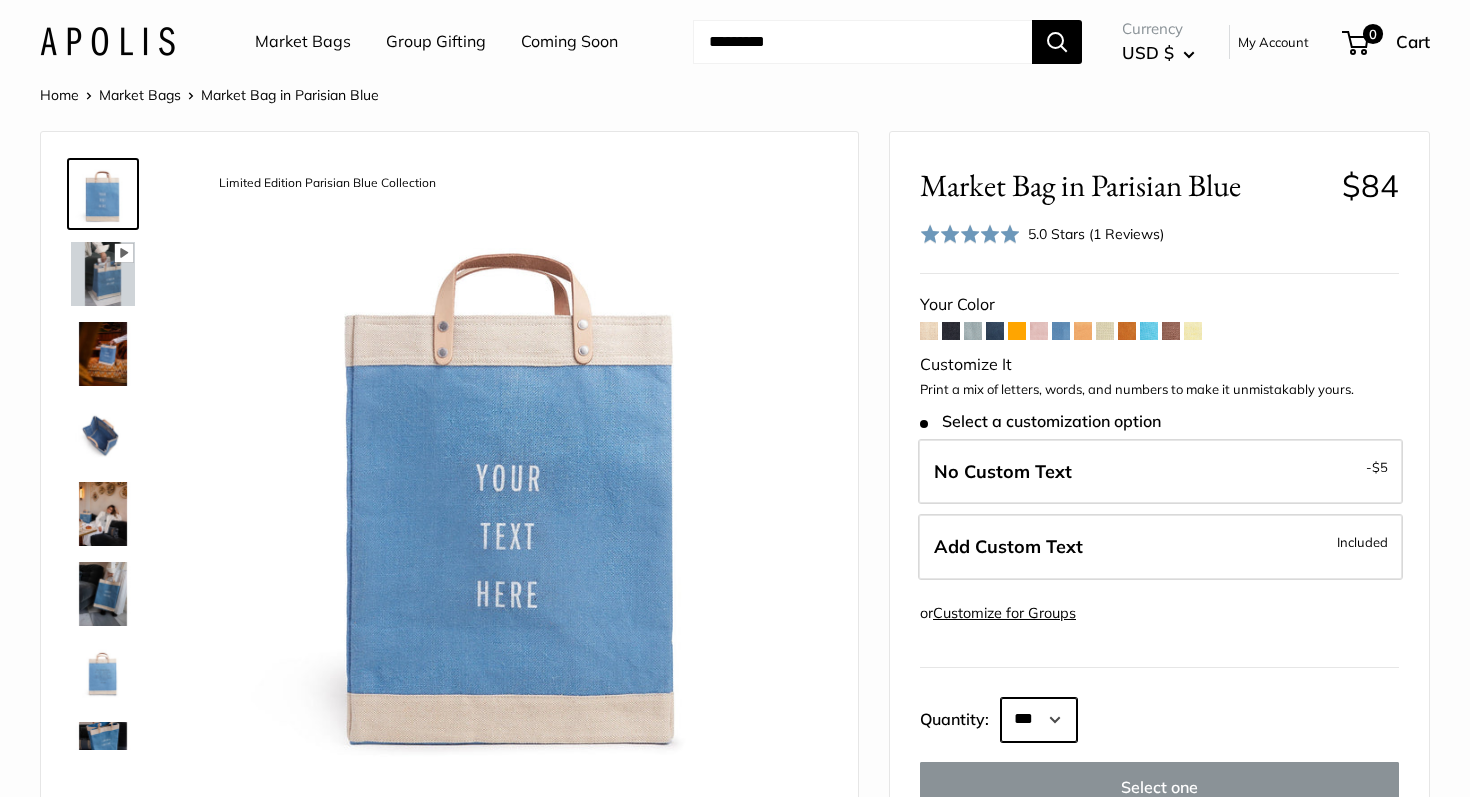 scroll, scrollTop: 0, scrollLeft: 0, axis: both 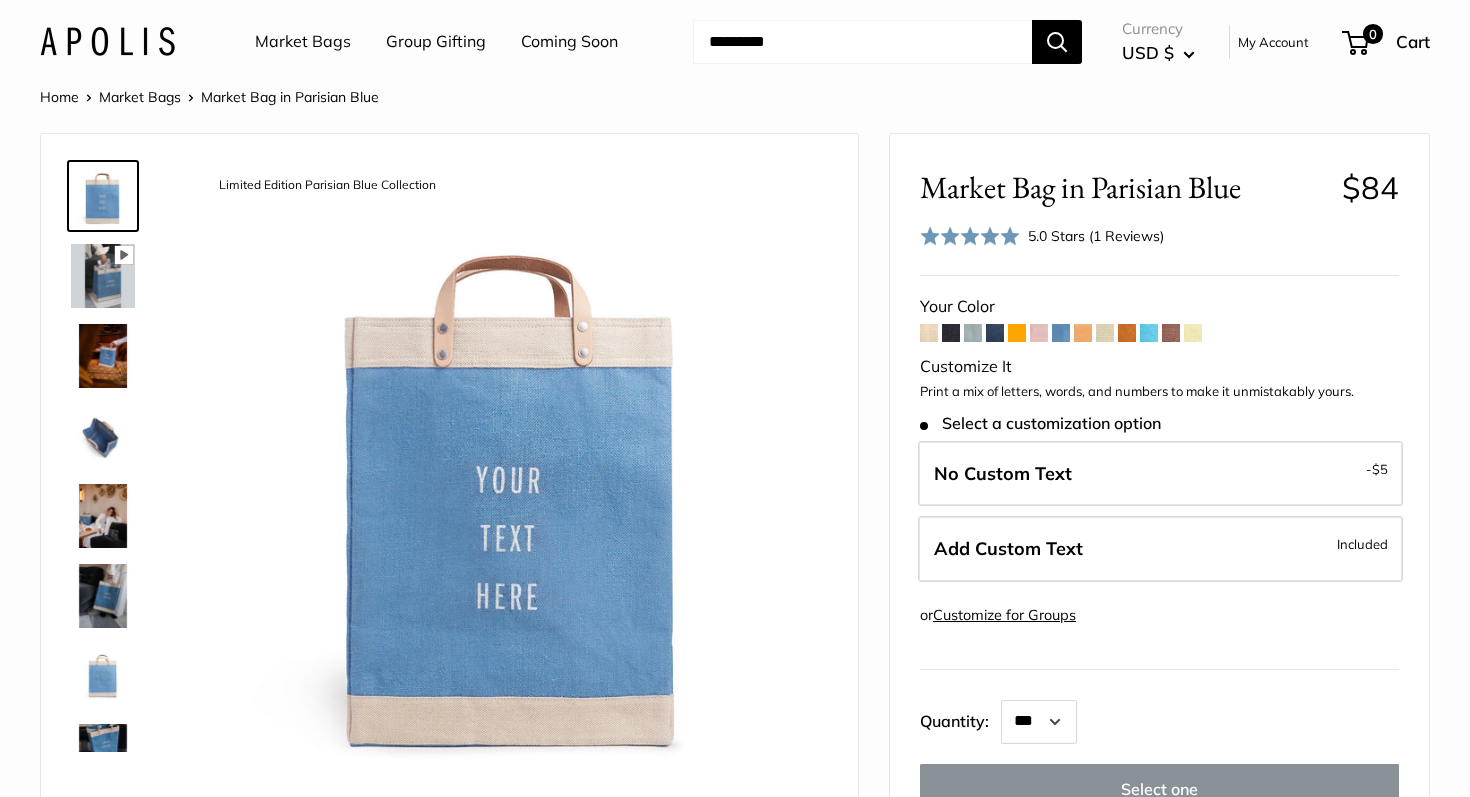 click at bounding box center [995, 333] 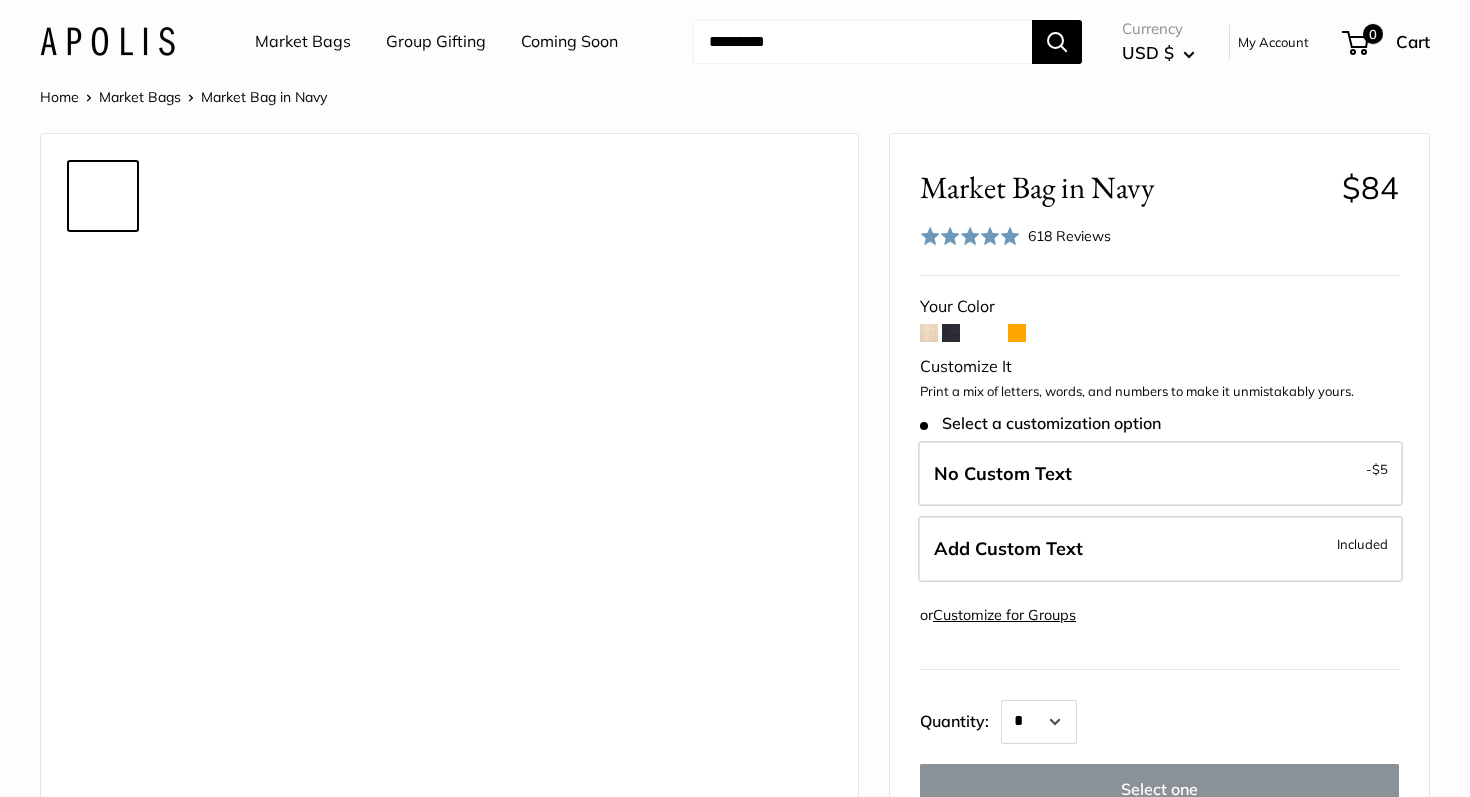 scroll, scrollTop: 0, scrollLeft: 0, axis: both 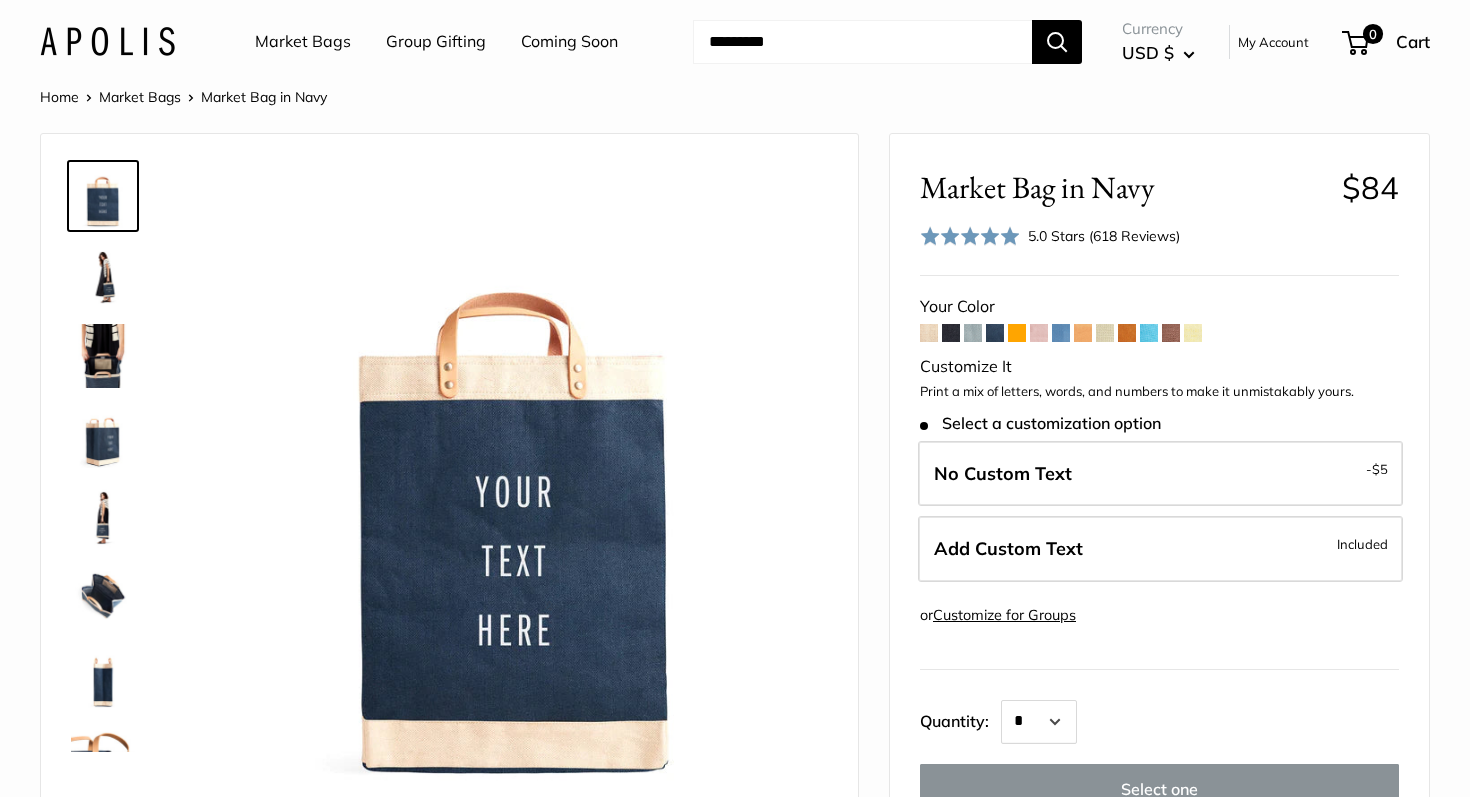 click at bounding box center (929, 333) 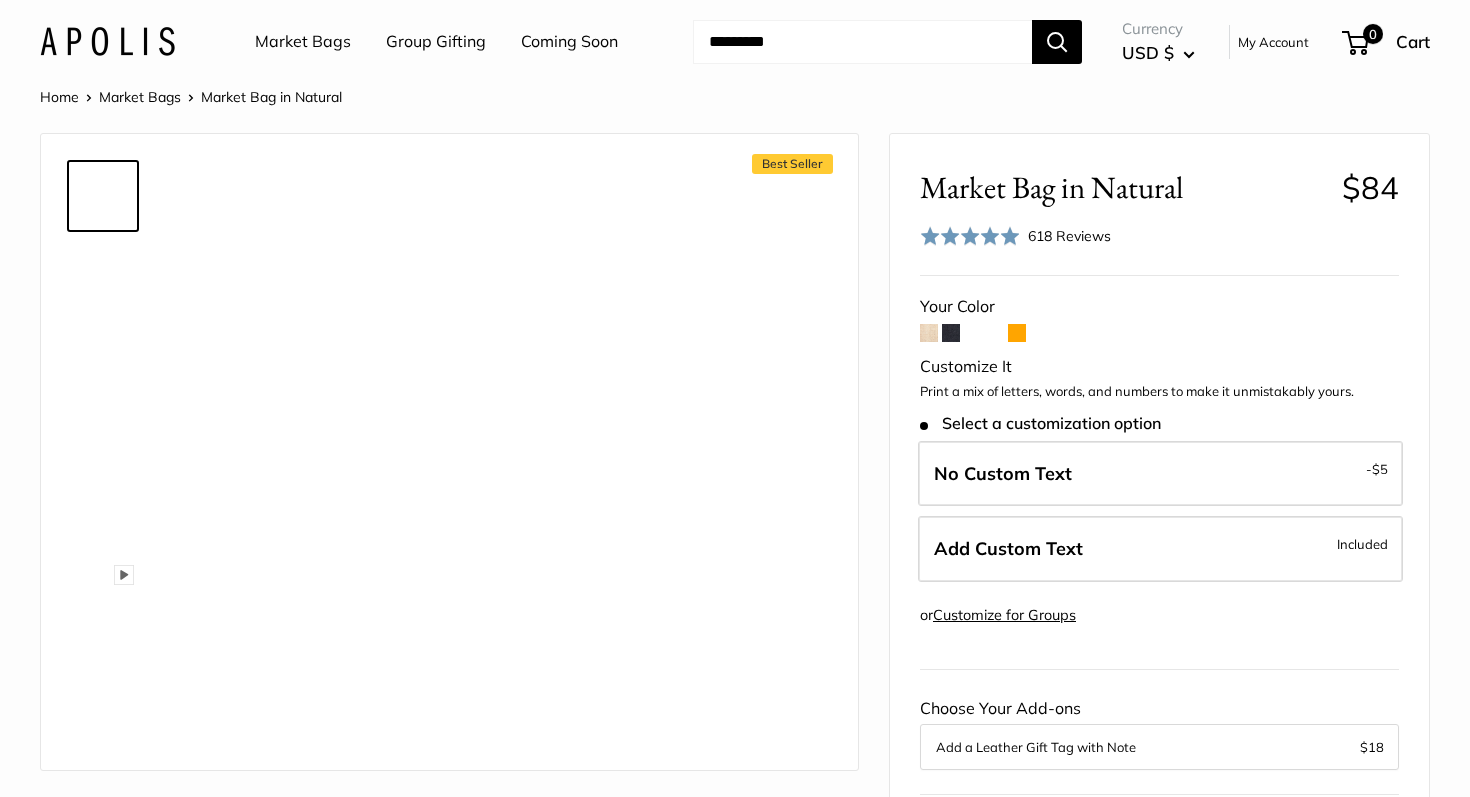 scroll, scrollTop: 0, scrollLeft: 0, axis: both 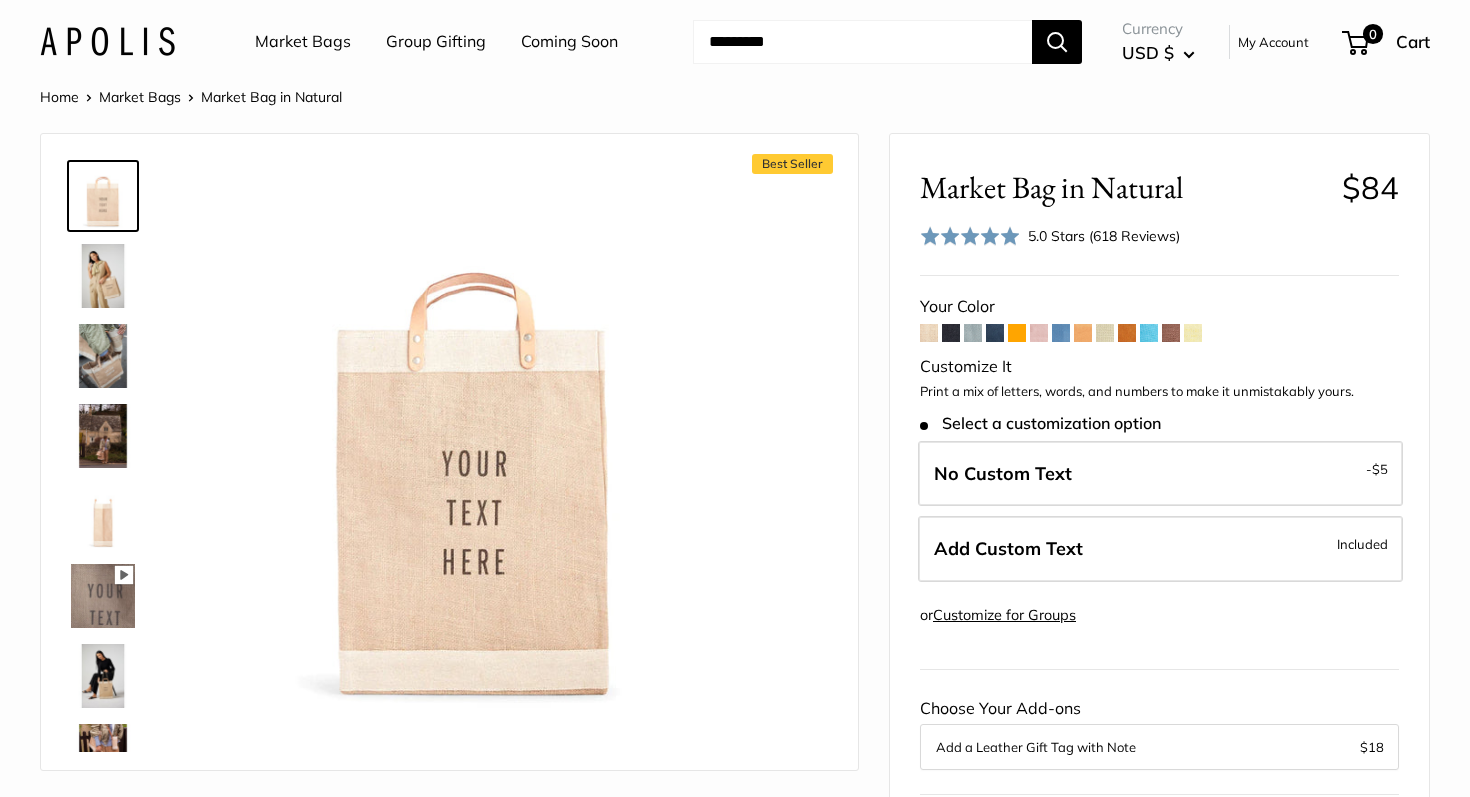 click on "Market Bags" at bounding box center [303, 42] 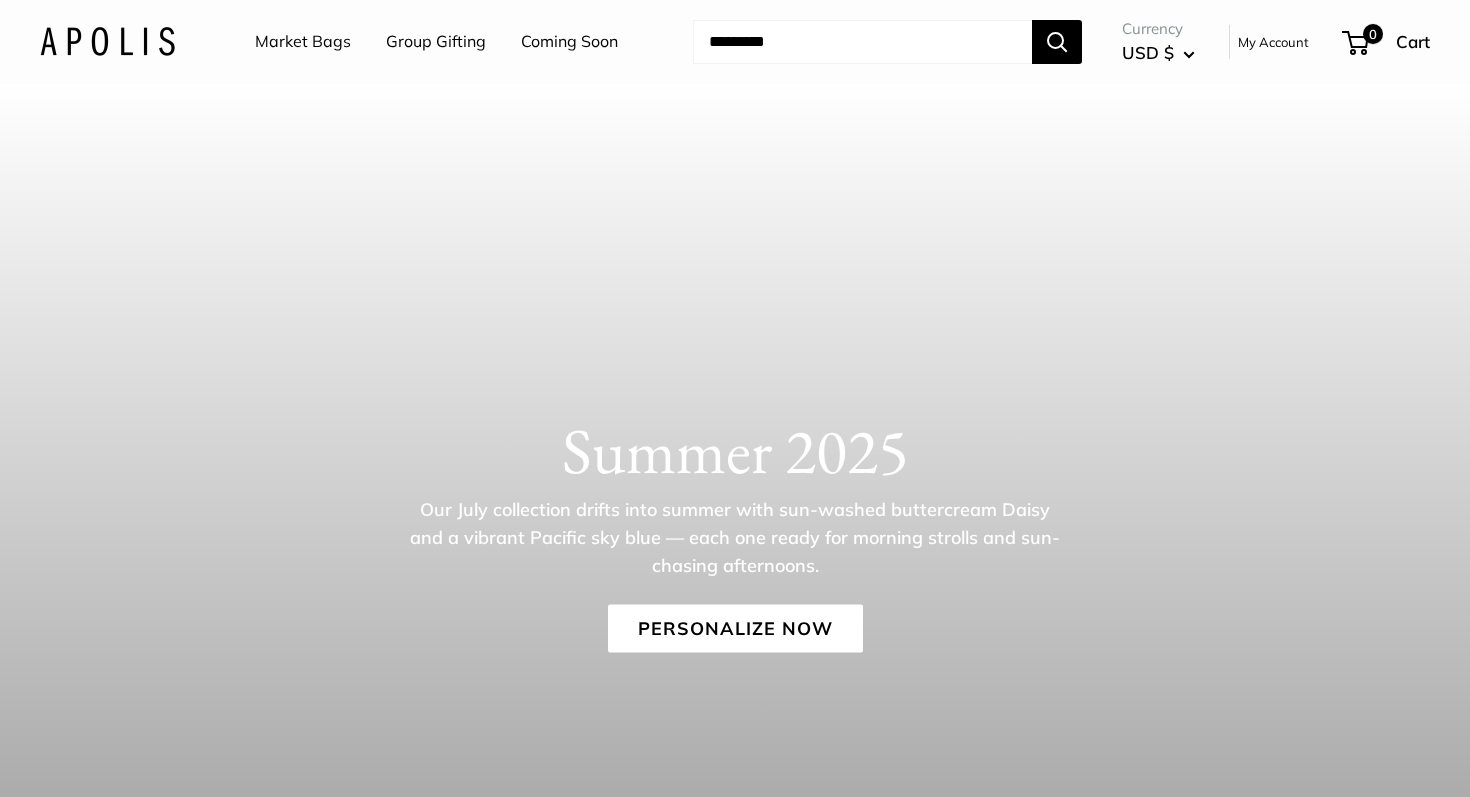scroll, scrollTop: 0, scrollLeft: 0, axis: both 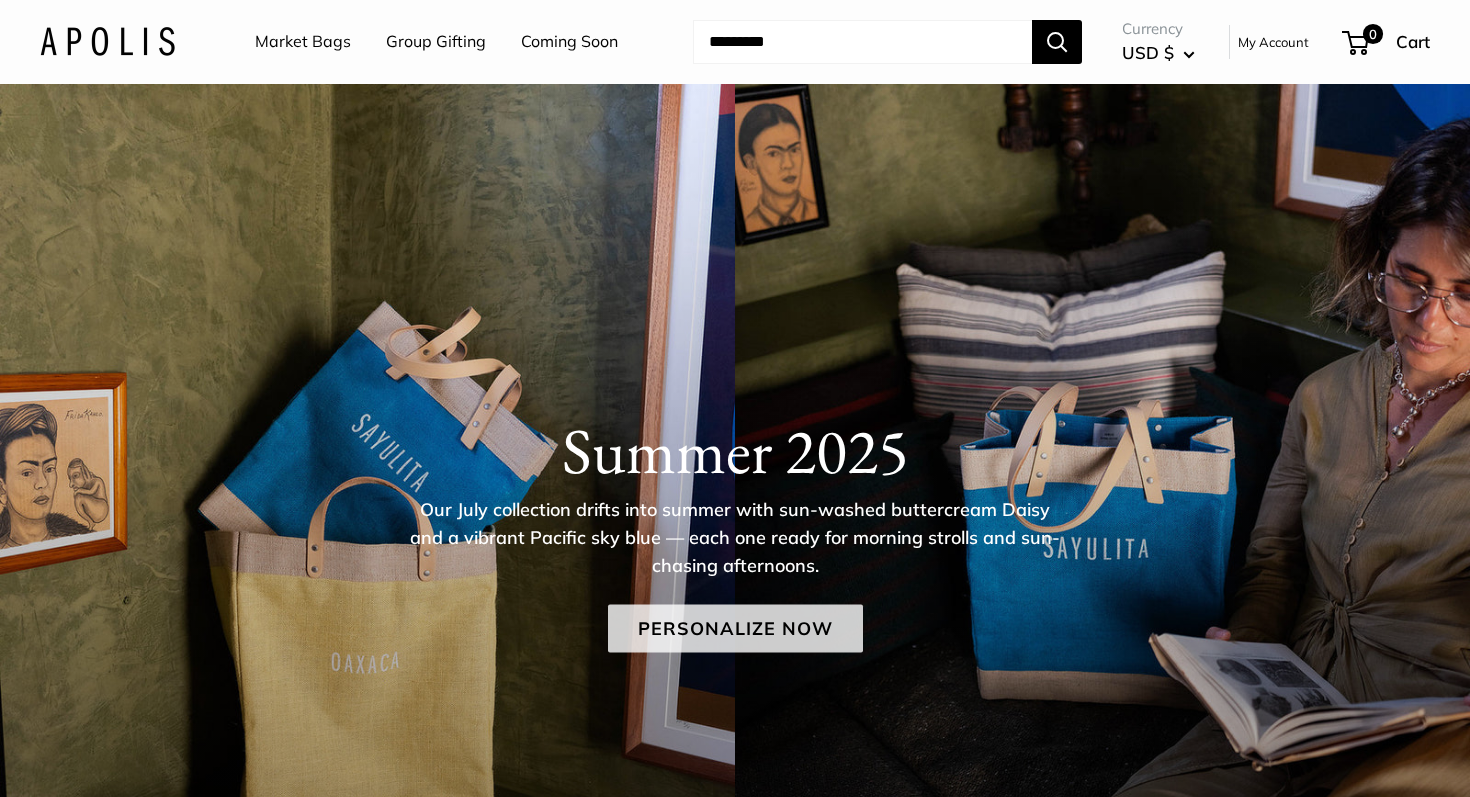 click on "Personalize Now" at bounding box center (735, 628) 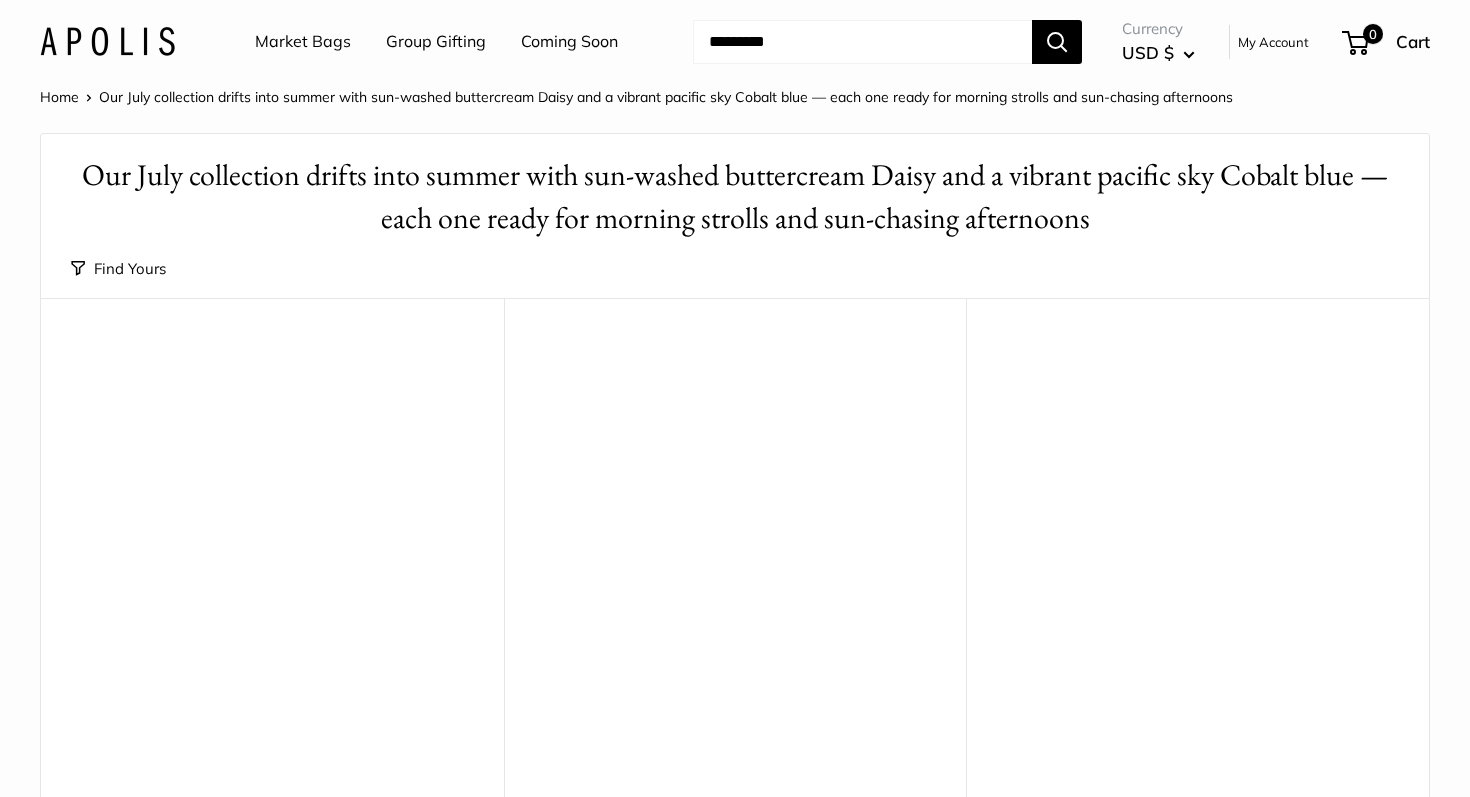 scroll, scrollTop: 0, scrollLeft: 0, axis: both 